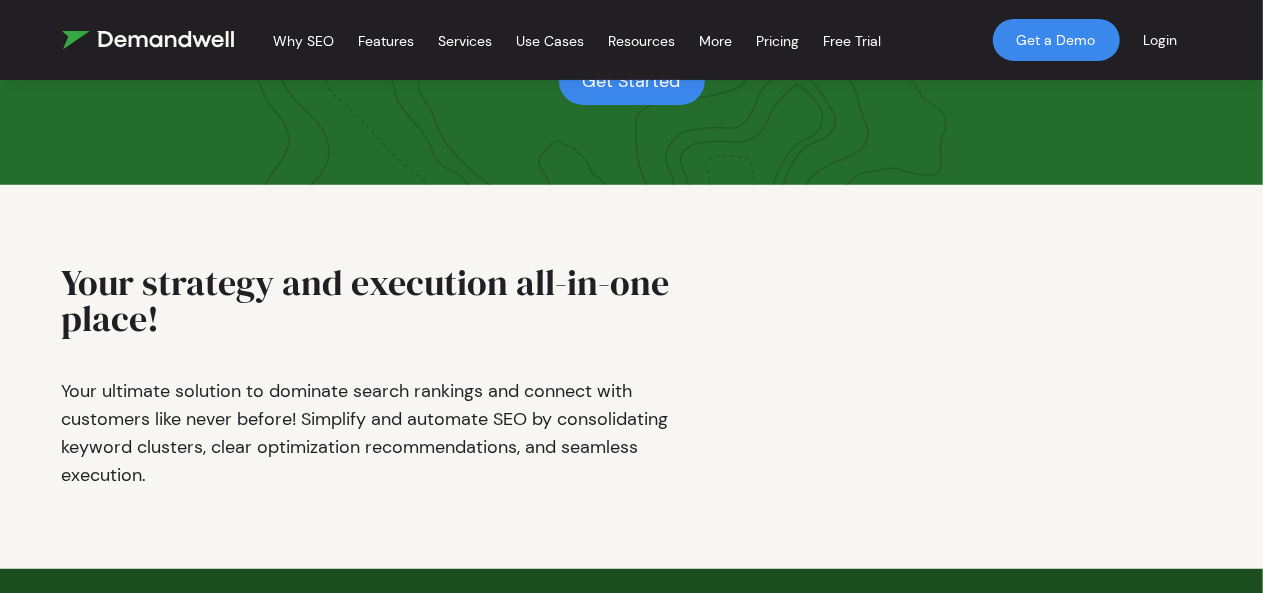 scroll, scrollTop: 100, scrollLeft: 0, axis: vertical 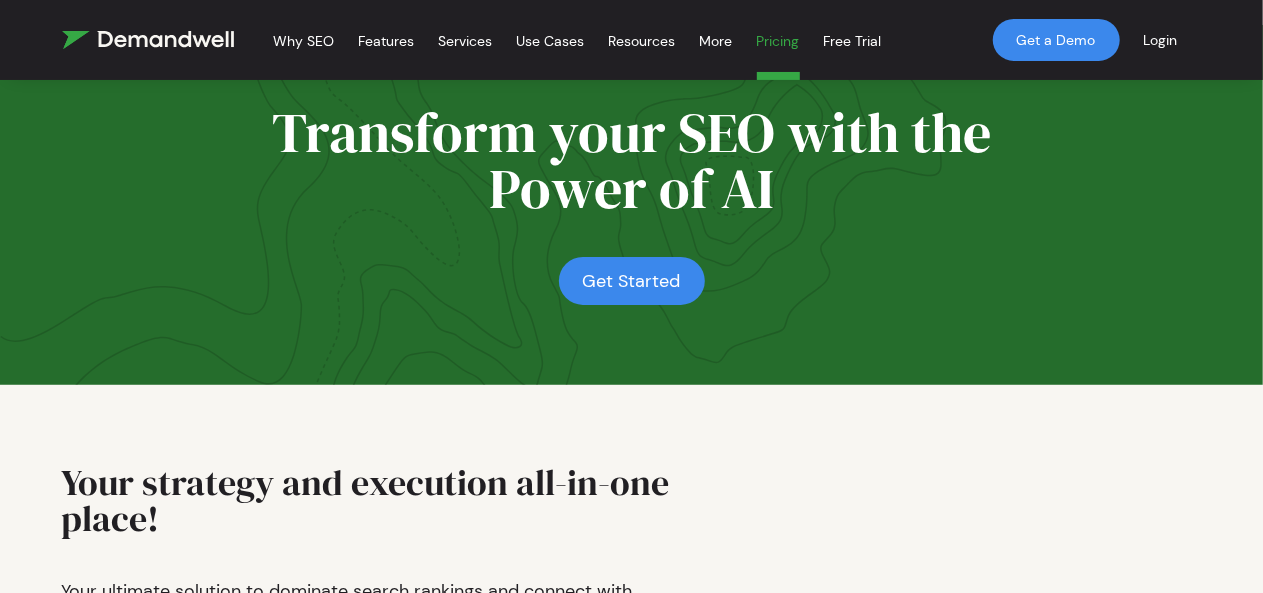 click on "Pricing" at bounding box center (778, 44) 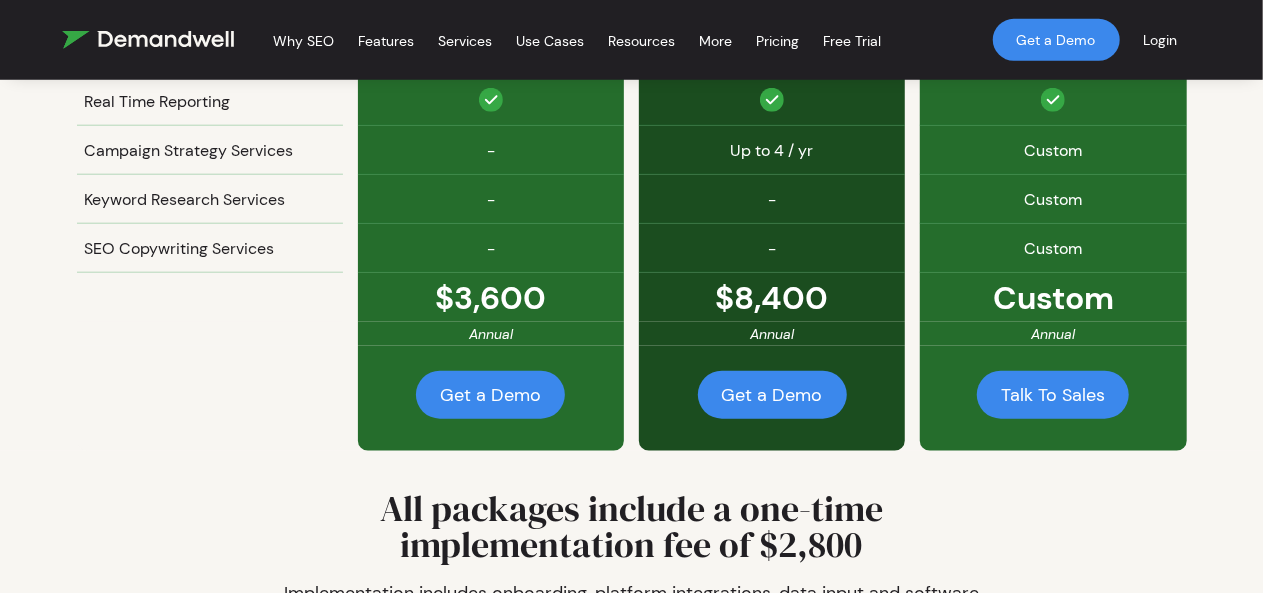 scroll, scrollTop: 1100, scrollLeft: 0, axis: vertical 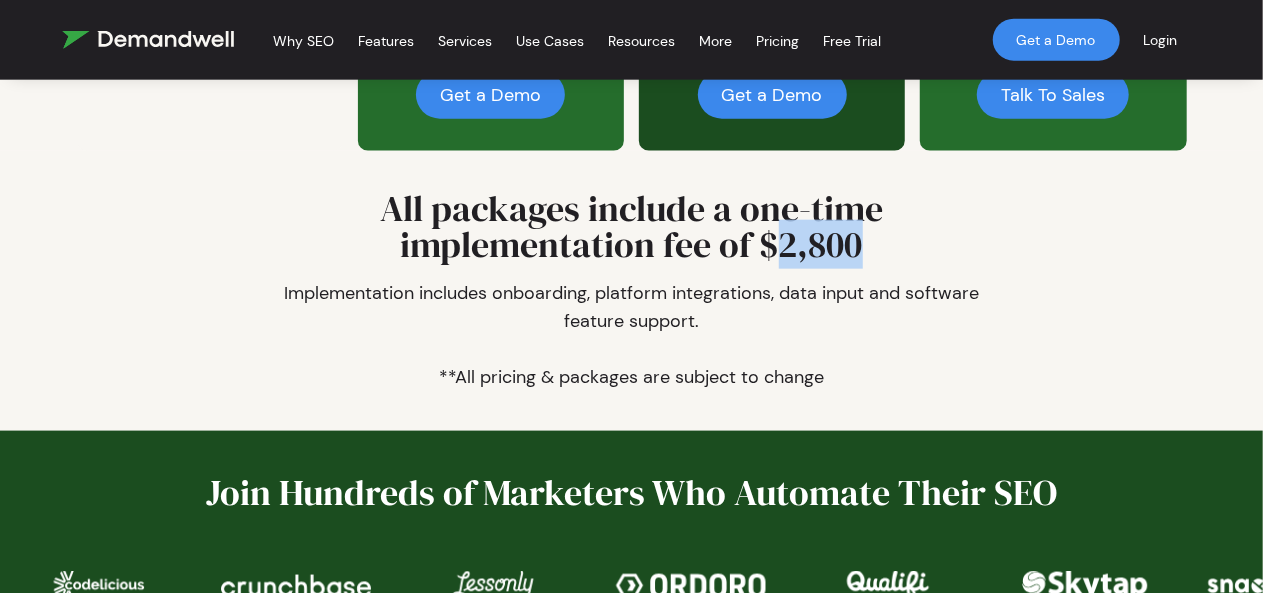 drag, startPoint x: 783, startPoint y: 246, endPoint x: 858, endPoint y: 251, distance: 75.16648 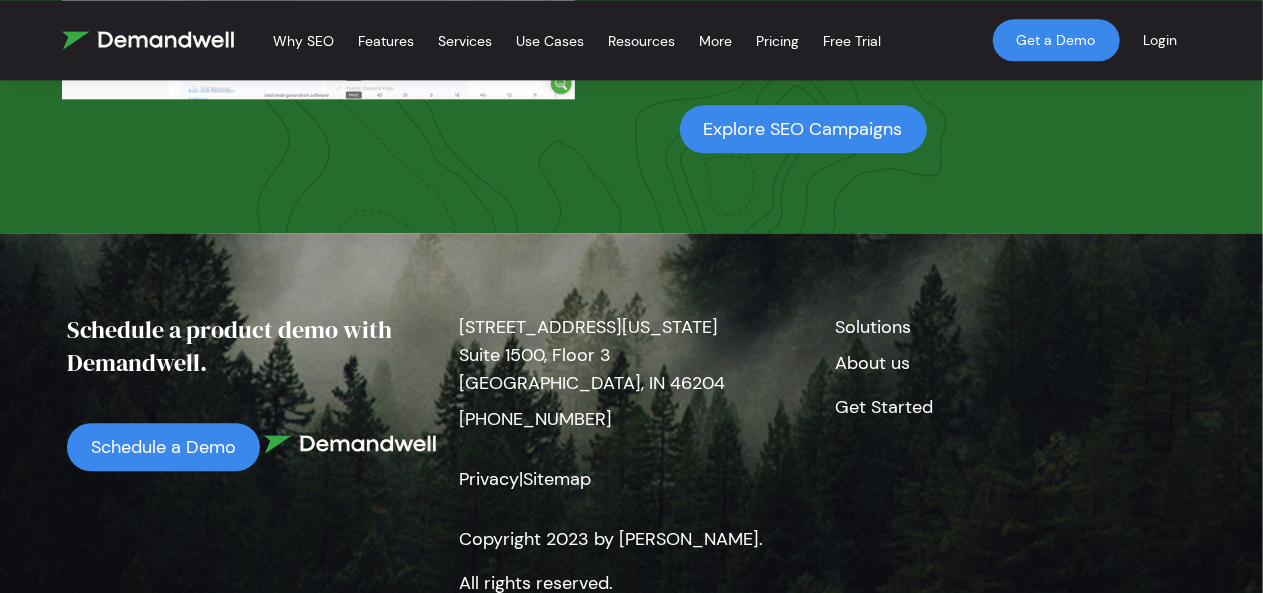 scroll, scrollTop: 2486, scrollLeft: 0, axis: vertical 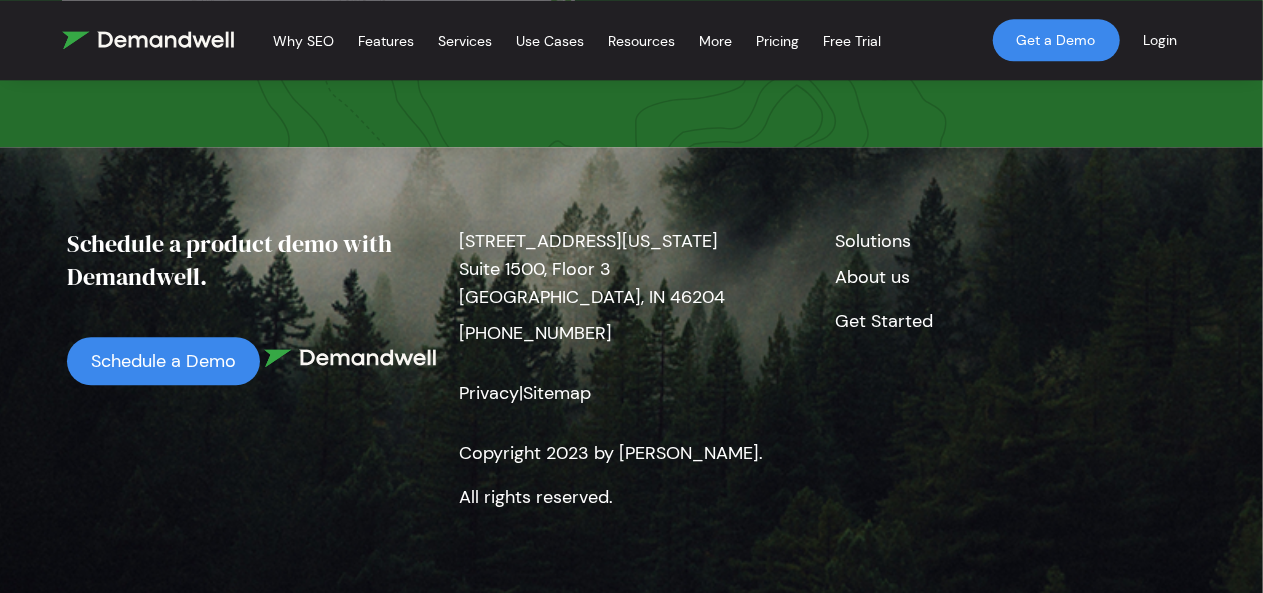 click on "Solutions" at bounding box center [874, 241] 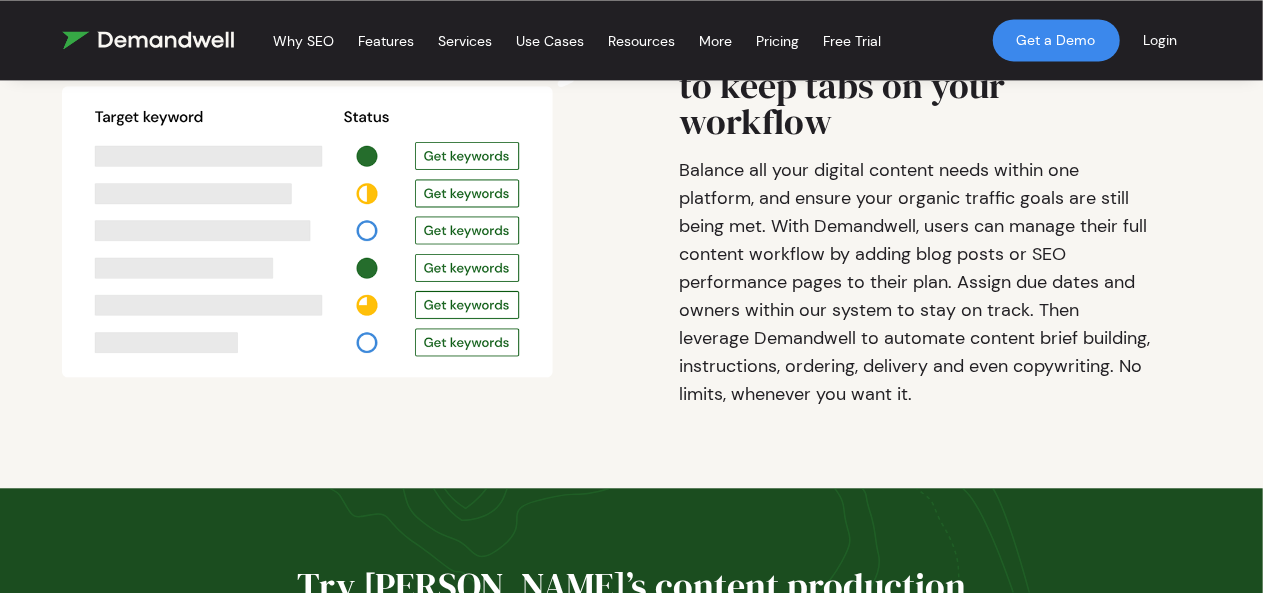 scroll, scrollTop: 2300, scrollLeft: 0, axis: vertical 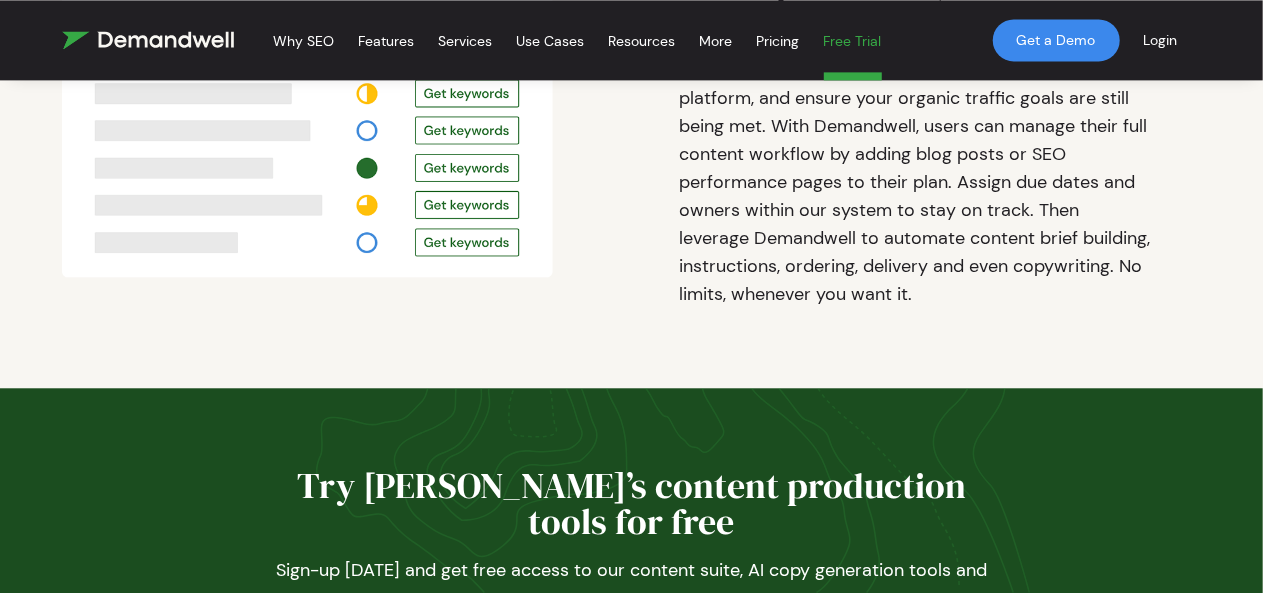 click on "Free Trial" at bounding box center (853, 44) 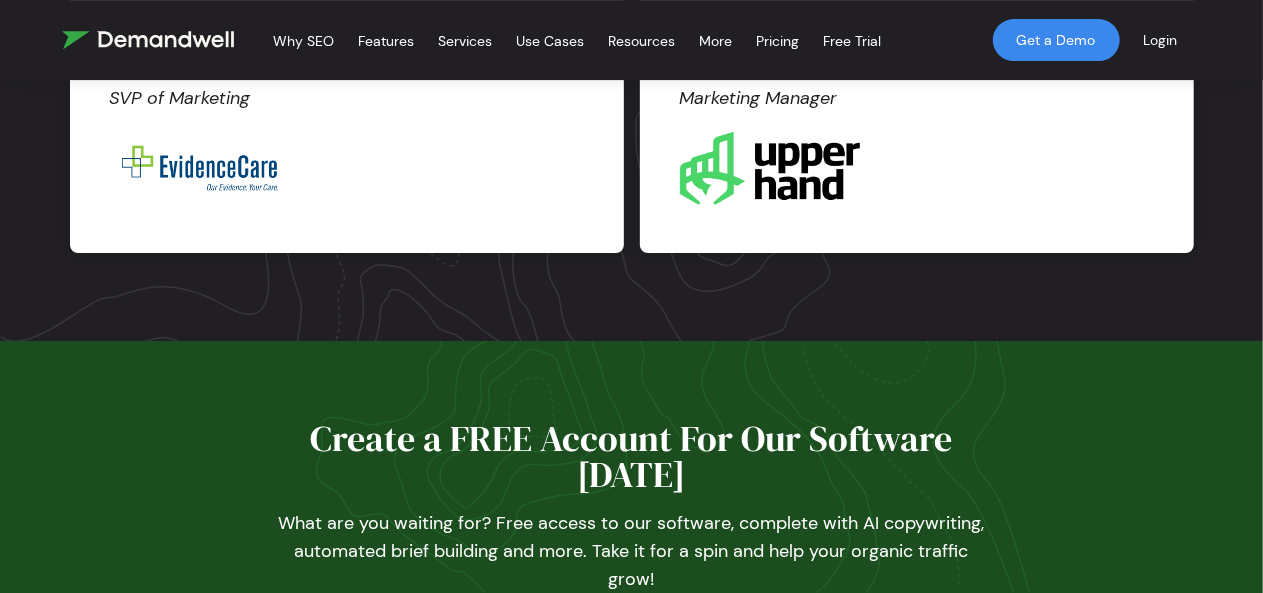 scroll, scrollTop: 3541, scrollLeft: 0, axis: vertical 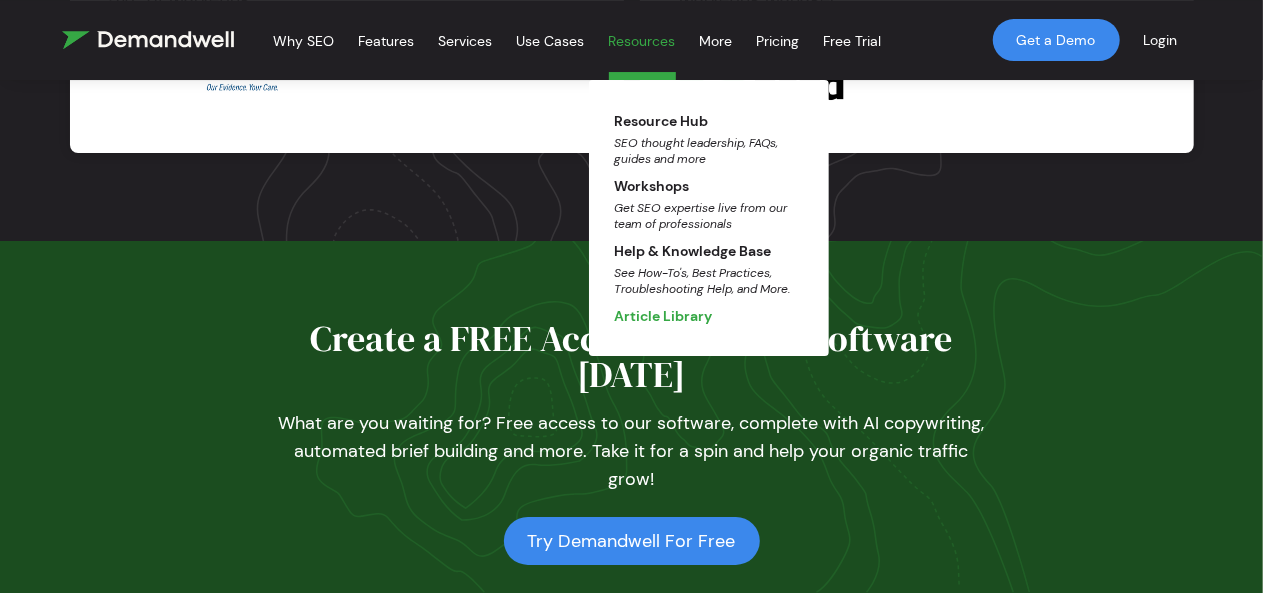 click on "Article Library" at bounding box center (664, 316) 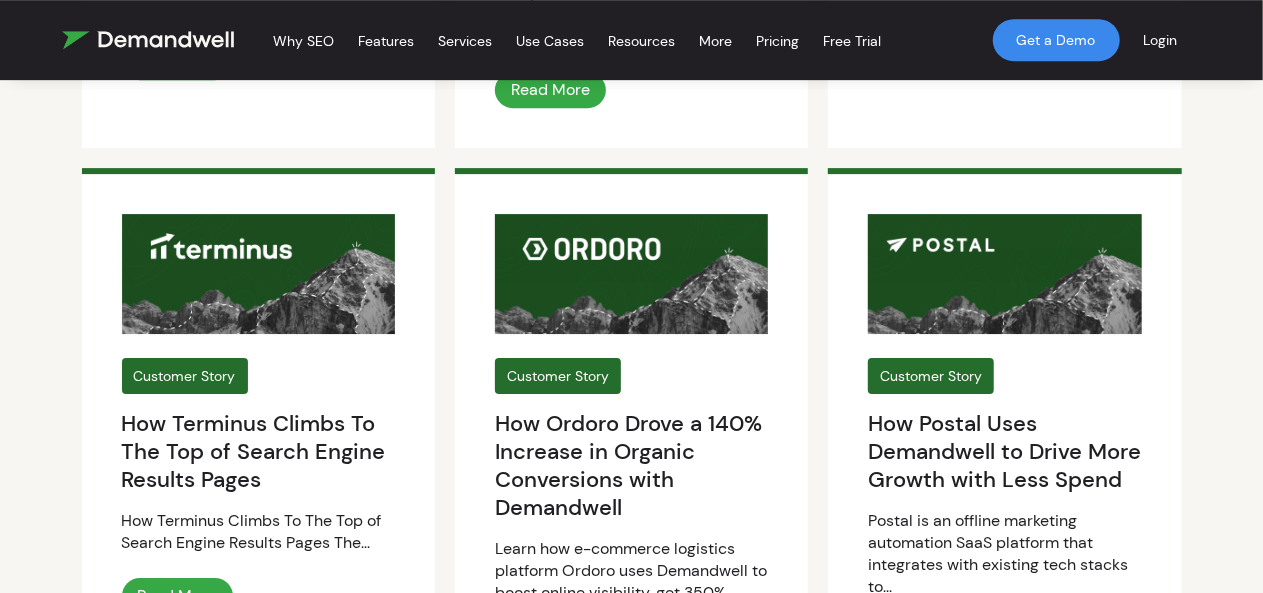 scroll, scrollTop: 3600, scrollLeft: 0, axis: vertical 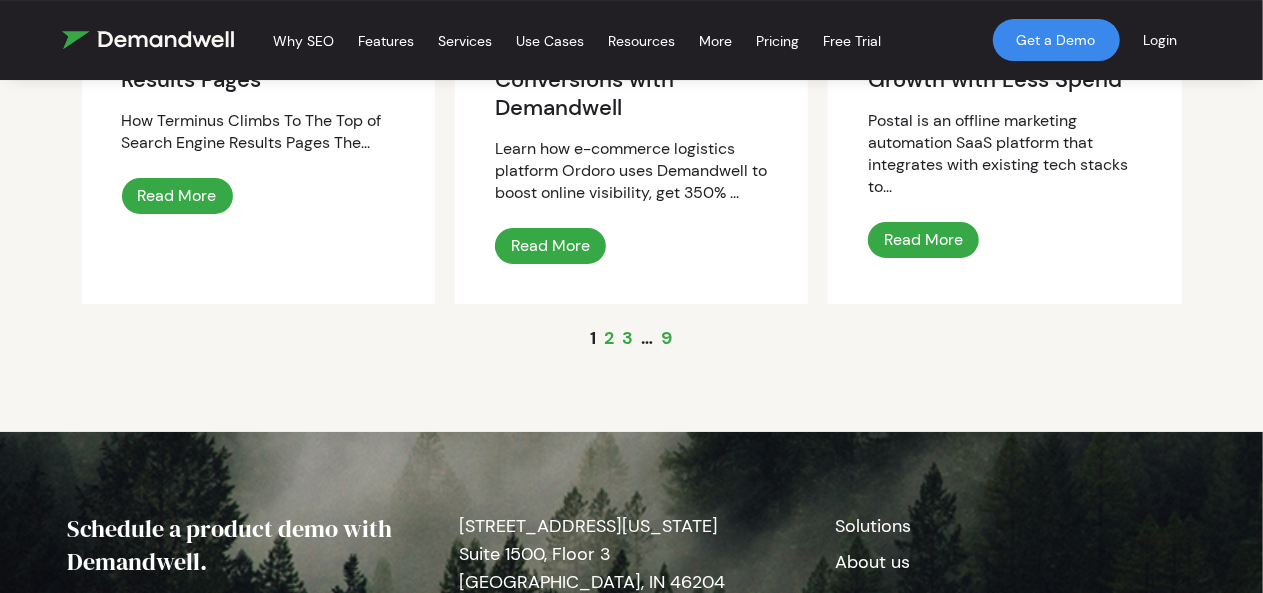 click on "2" at bounding box center [610, 338] 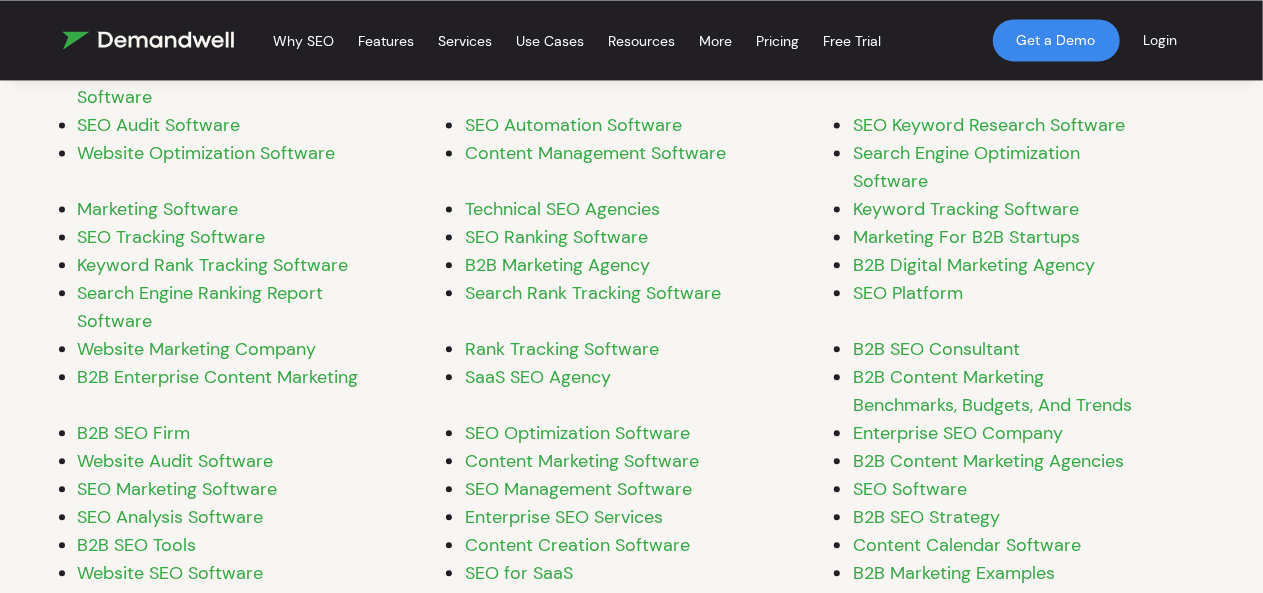 scroll, scrollTop: 6000, scrollLeft: 0, axis: vertical 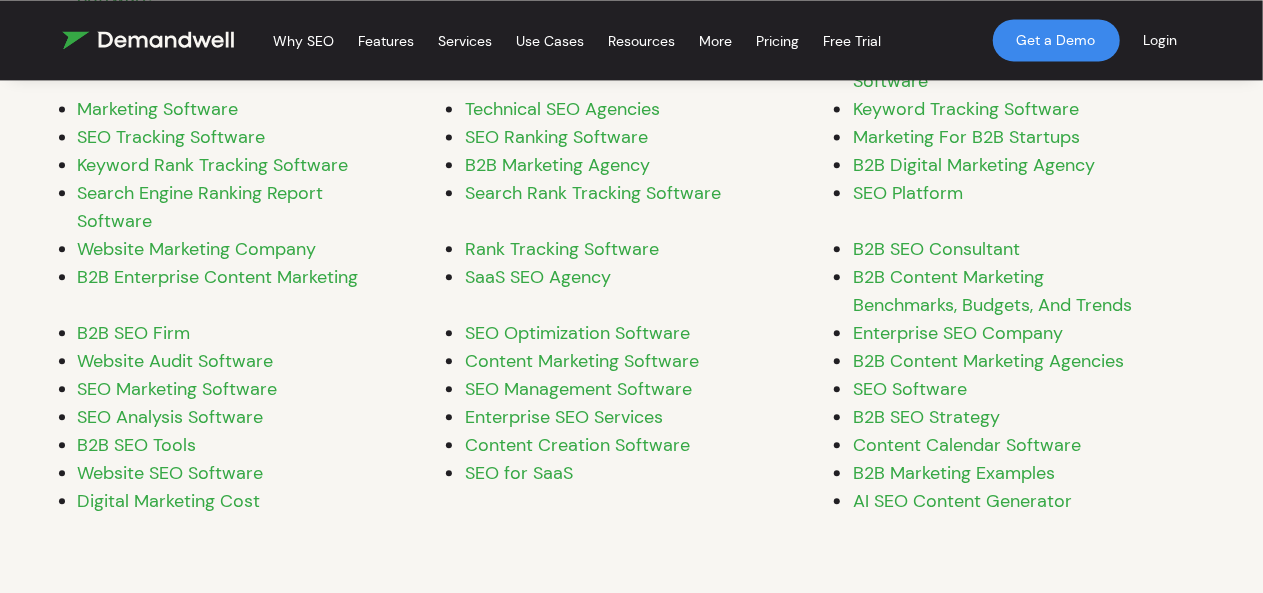 click on "Rank Tracking Software" at bounding box center (562, 249) 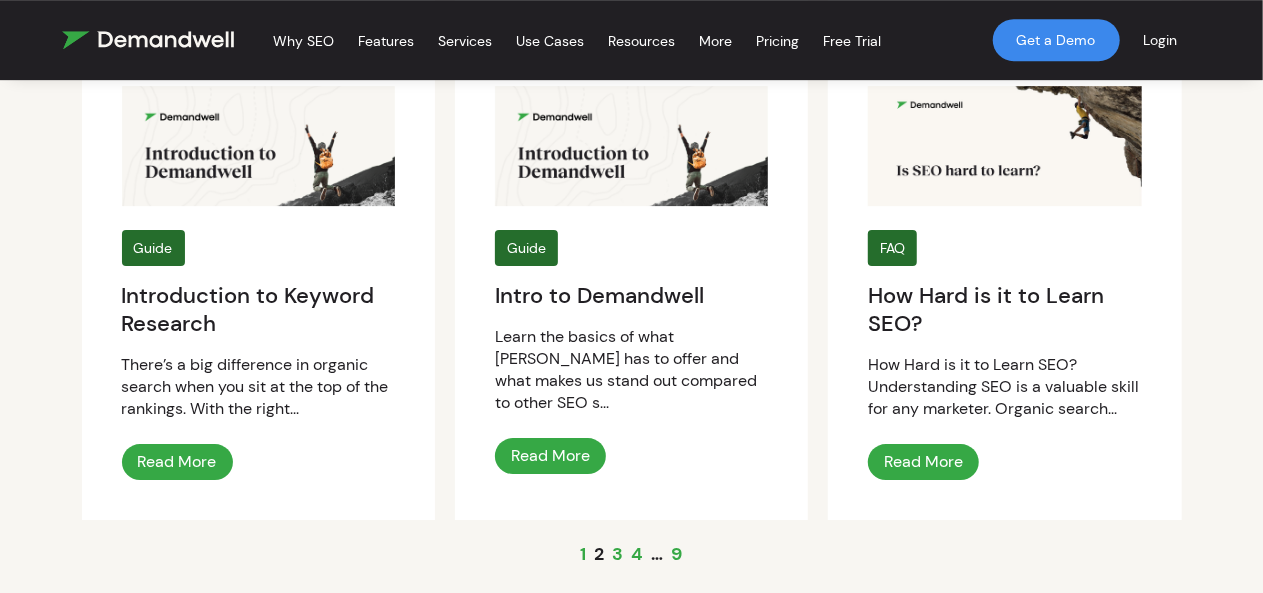 scroll, scrollTop: 3300, scrollLeft: 0, axis: vertical 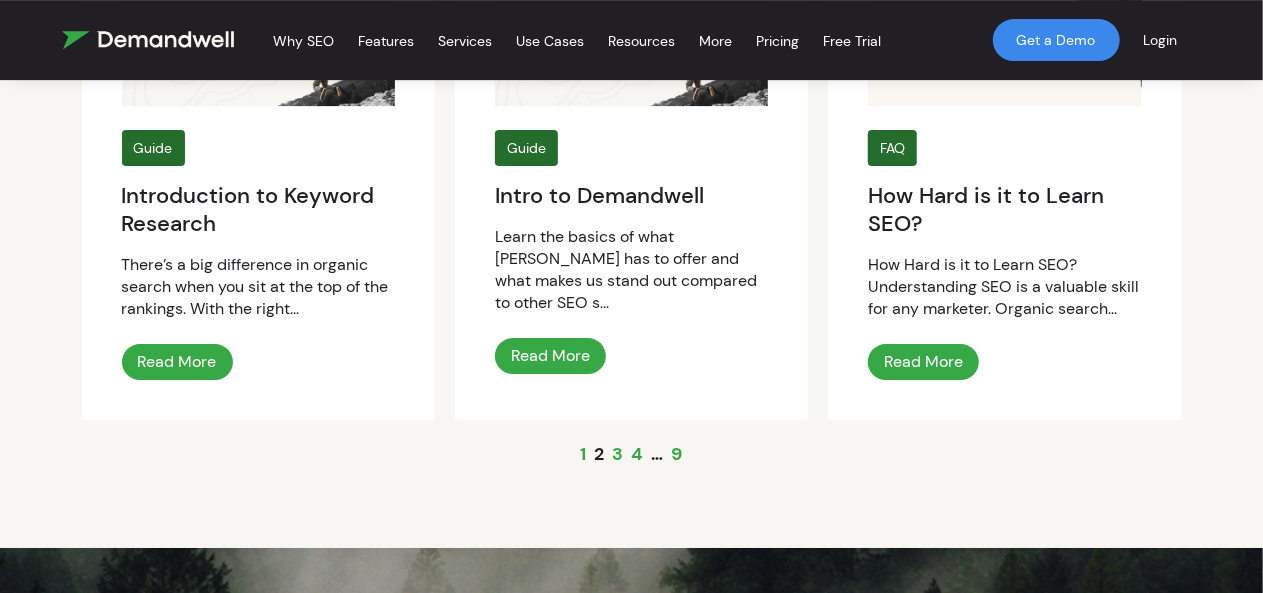 click on "3" at bounding box center (618, 454) 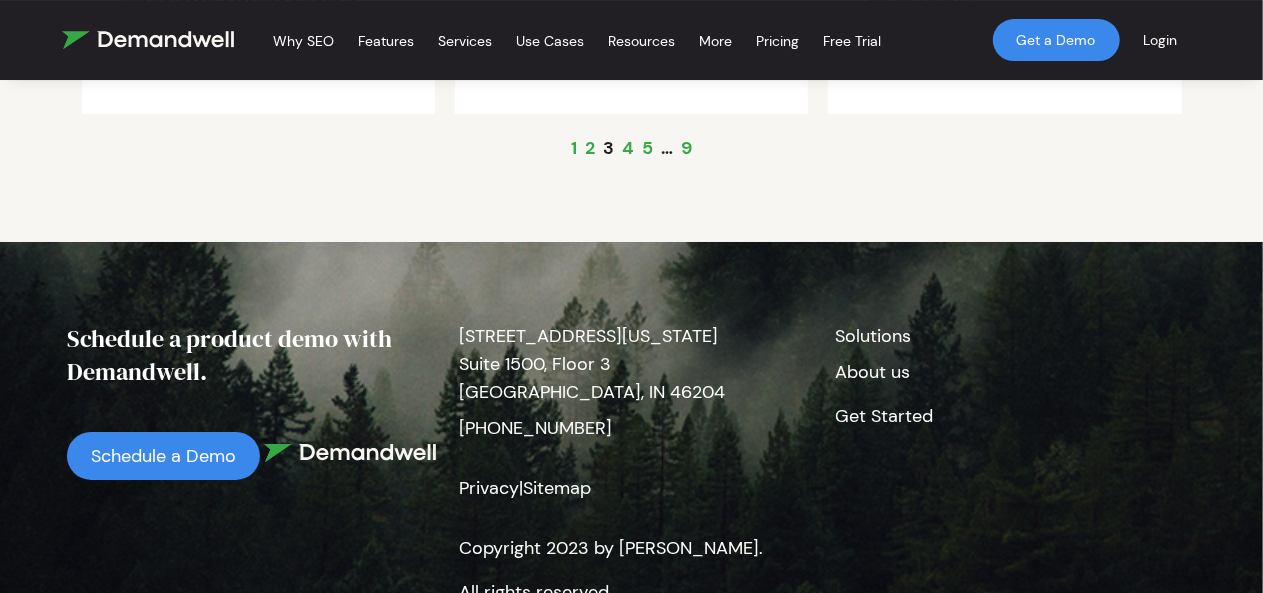 scroll, scrollTop: 3000, scrollLeft: 0, axis: vertical 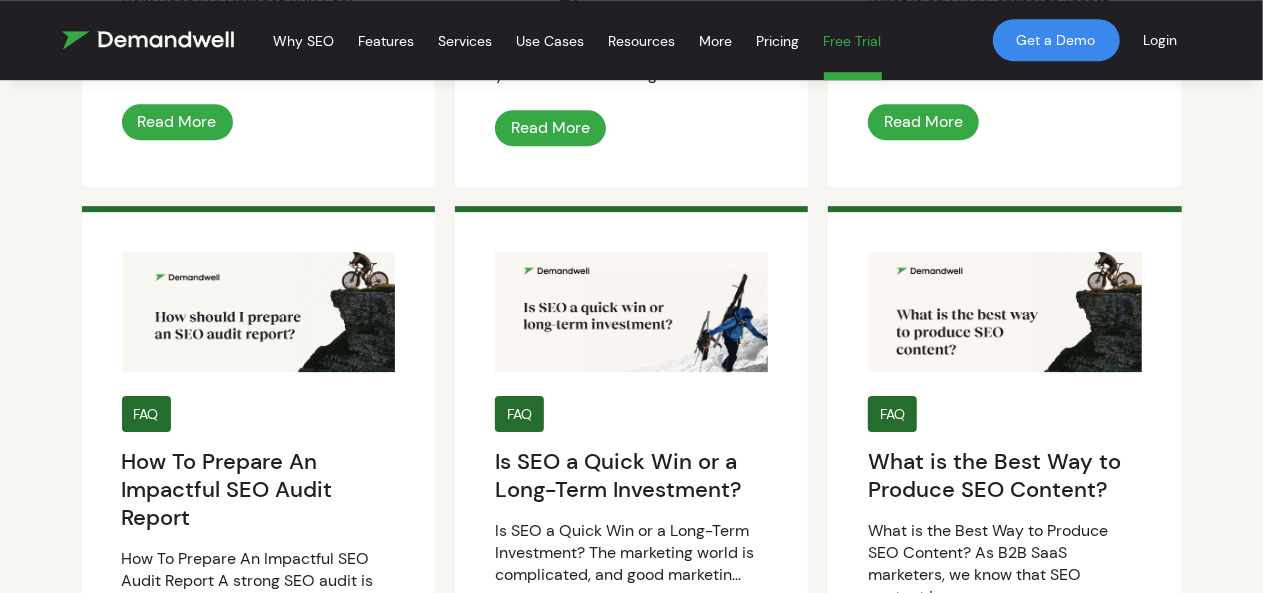 click on "Free Trial" at bounding box center (853, 44) 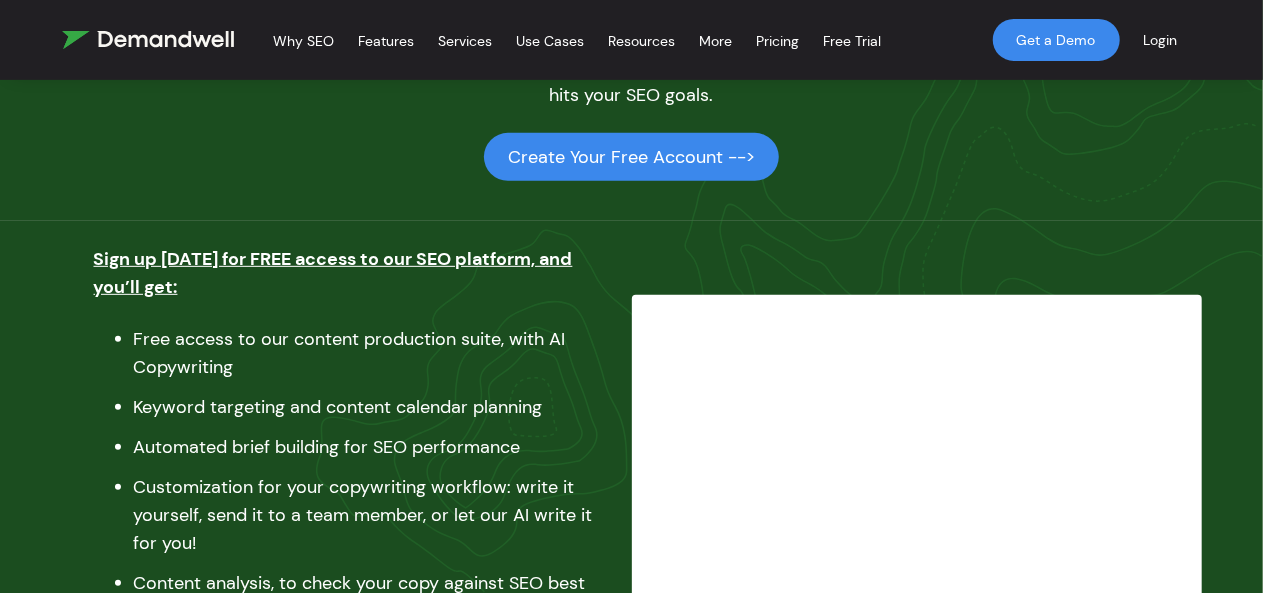 scroll, scrollTop: 300, scrollLeft: 0, axis: vertical 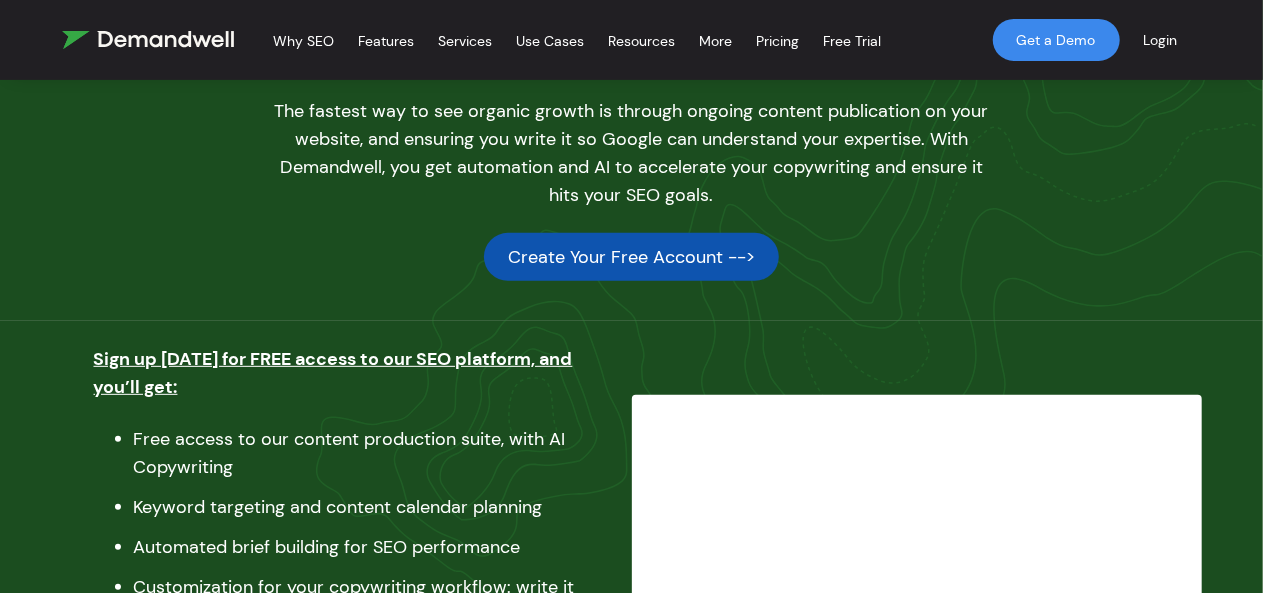 click on "Create Your Free Account -->" at bounding box center [631, 257] 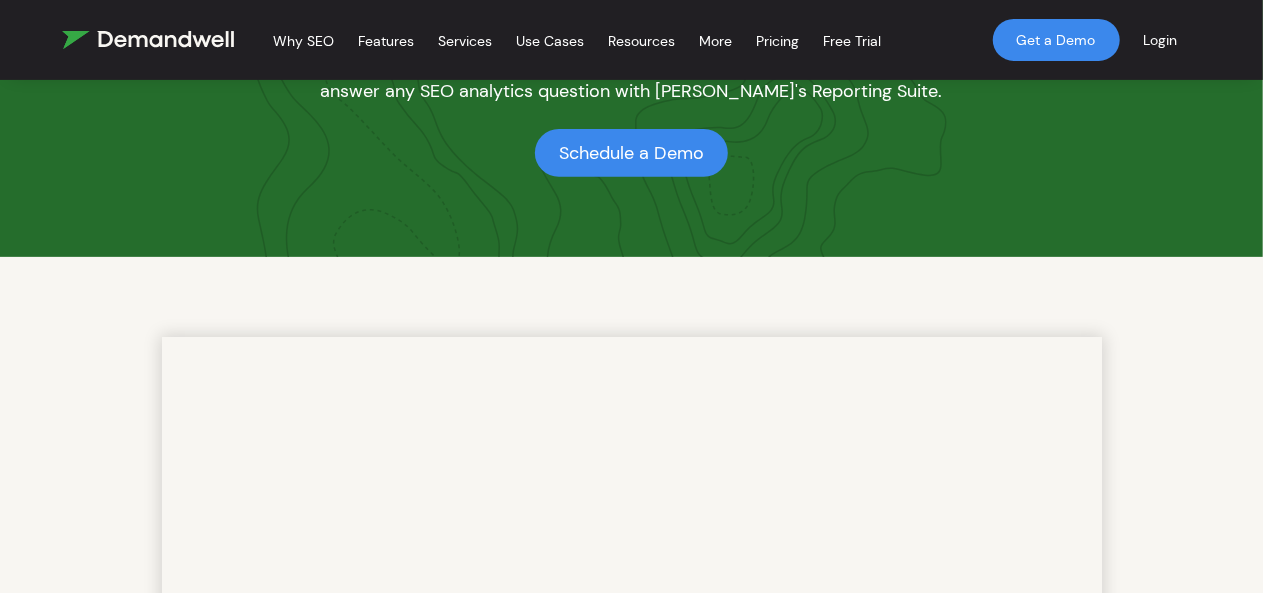 scroll, scrollTop: 500, scrollLeft: 0, axis: vertical 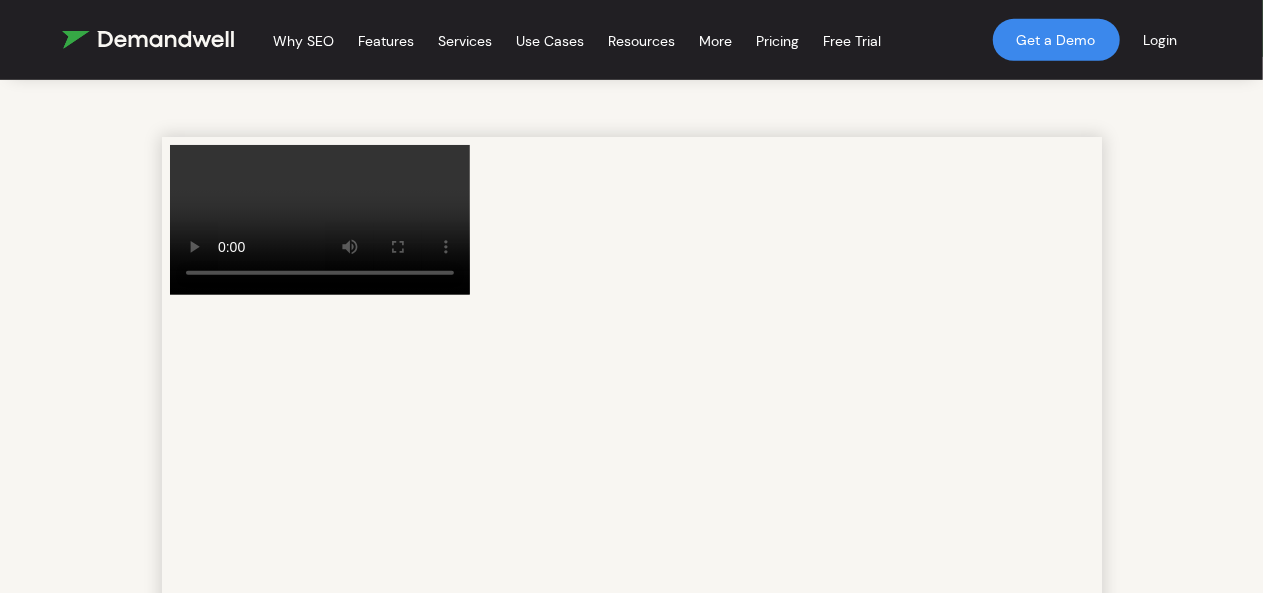 click on "FREE -   Find the best keyword clusters for your SEO, get your custom report   Why SEO Our Process Software and Expertise: we're here to help your traffic grow SEO Strategy Finding the right keywords and direction for your audience Content Workflow Align your digital execution to move fast and rank from the start Technical SEO Keep your site code healthy to maximize your potential Features SEO Strategy Automate your SEO with focused sprints Keywords Generate and track the right queries Content Workflow Organize your digital content & execute AI Content Supercharge your digital content production Technical SEO Keep tabs on your site health and code Performance Tracking Live data for your strategic decision making Services Keyword Research Customized & comprehensive research SEO Content Production Order Managed AI copy from Demandwell Strategic Guidance Expert coaching & team assistance Use Cases Customer Stories Real SEO success from Demandwell users Industries Search performance for a variety of audiences" at bounding box center (631, 4715) 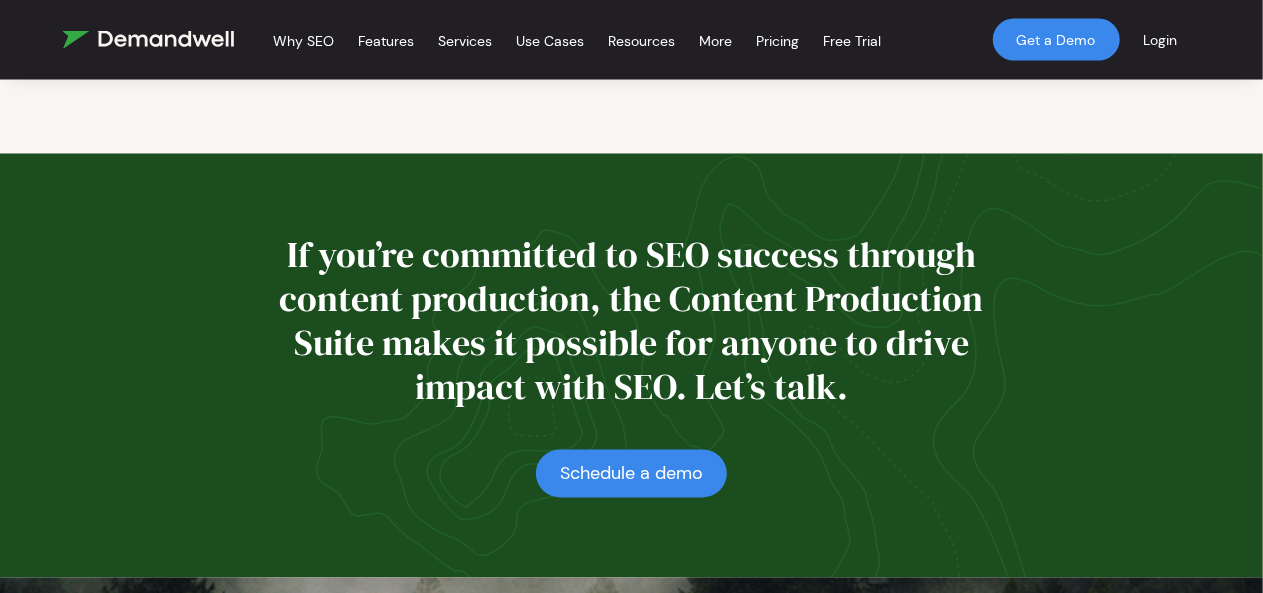 scroll, scrollTop: 9722, scrollLeft: 0, axis: vertical 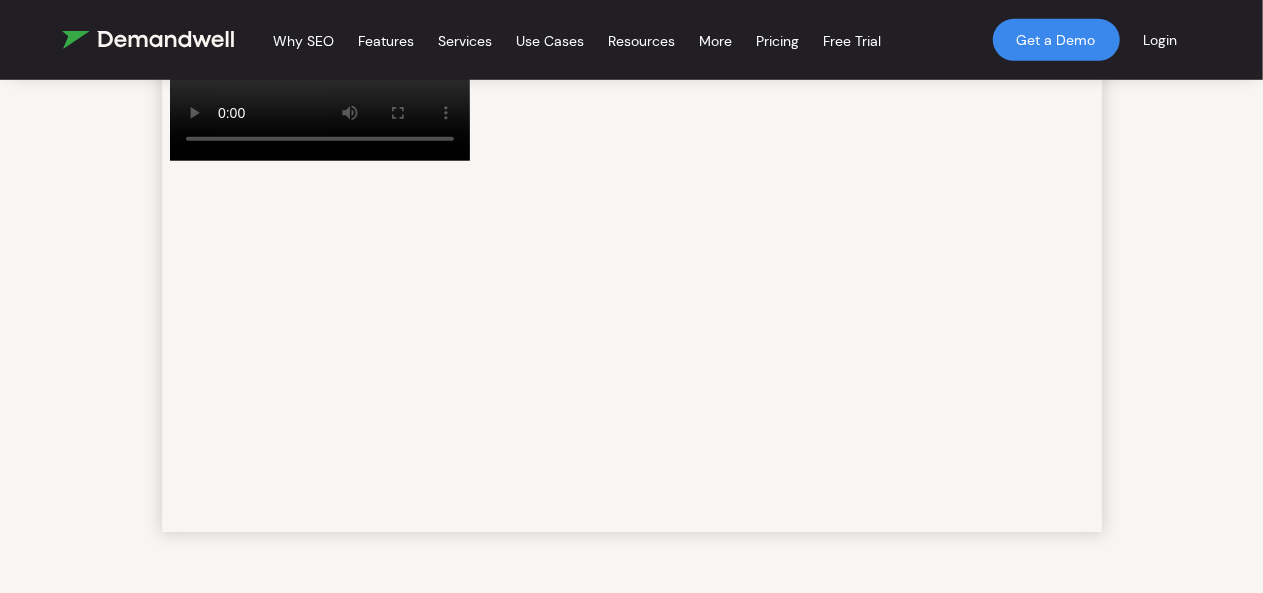 click at bounding box center (319, 86) 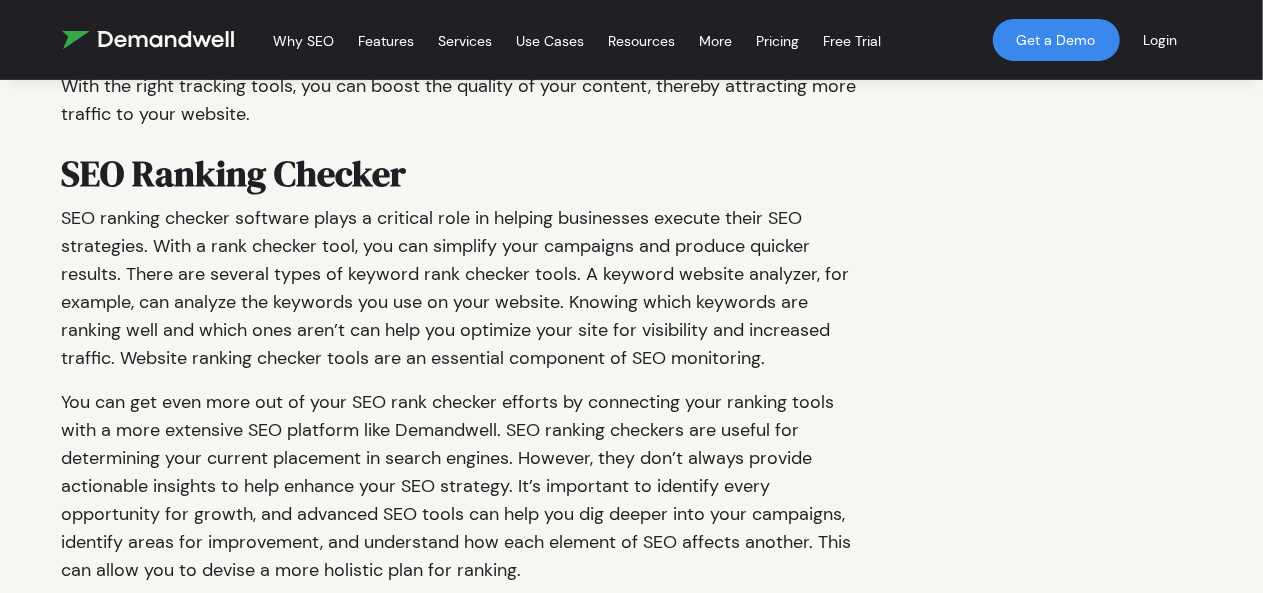 scroll, scrollTop: 8134, scrollLeft: 0, axis: vertical 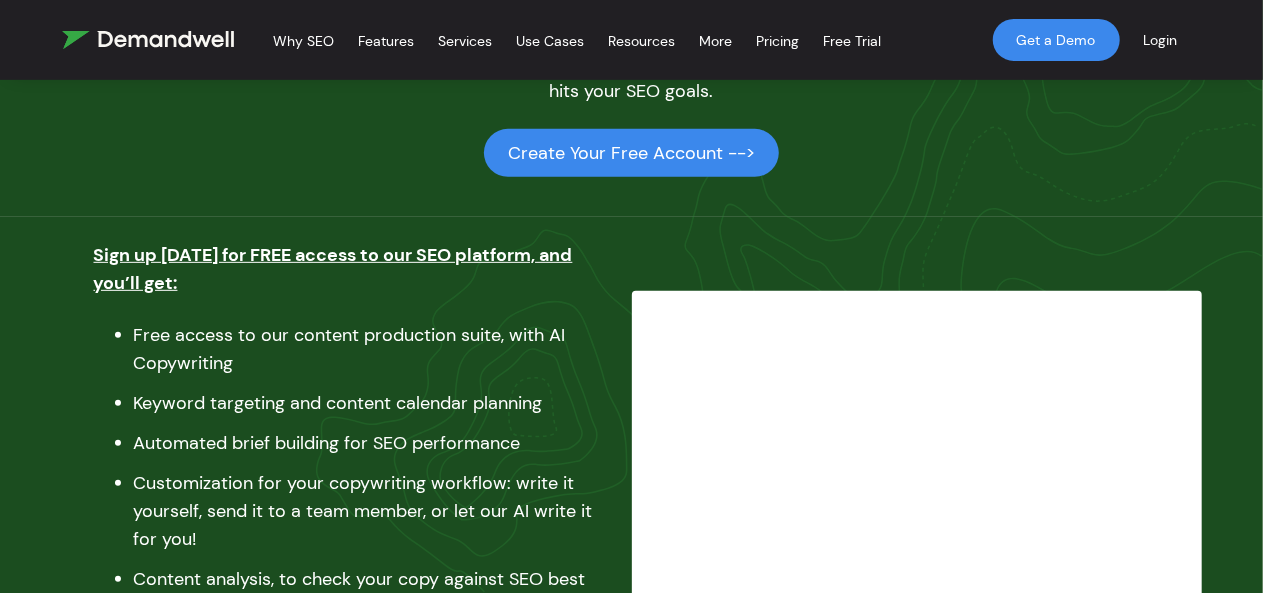 click on "Login" at bounding box center (1161, 40) 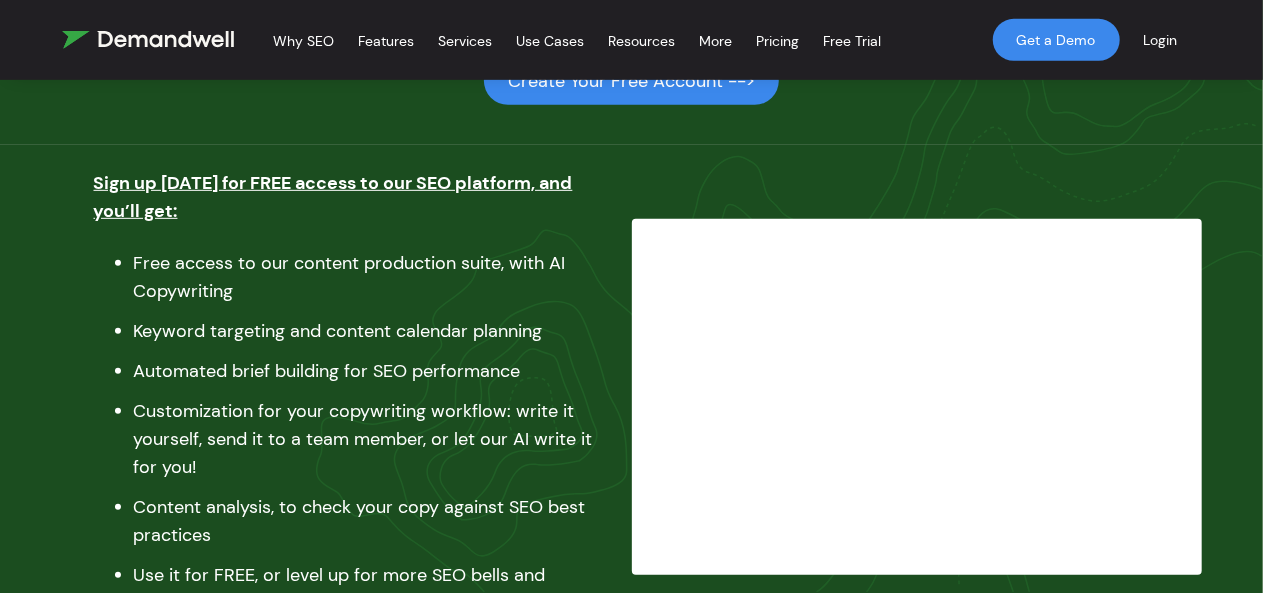 scroll, scrollTop: 576, scrollLeft: 0, axis: vertical 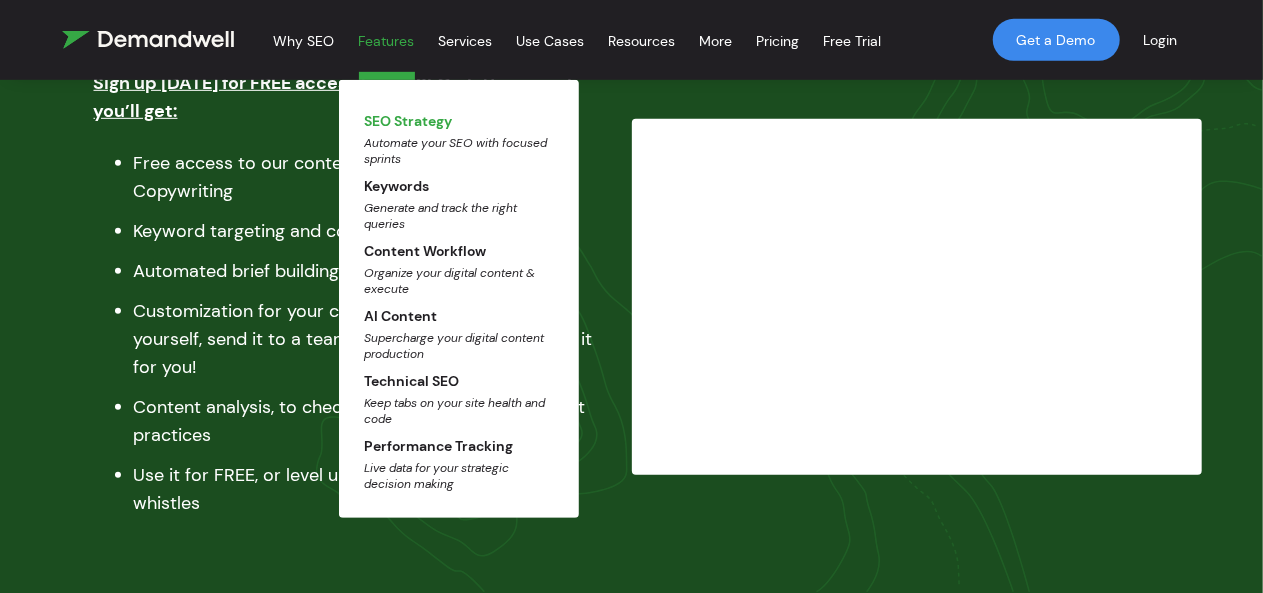 click on "SEO Strategy Automate your SEO with focused sprints" at bounding box center [459, 139] 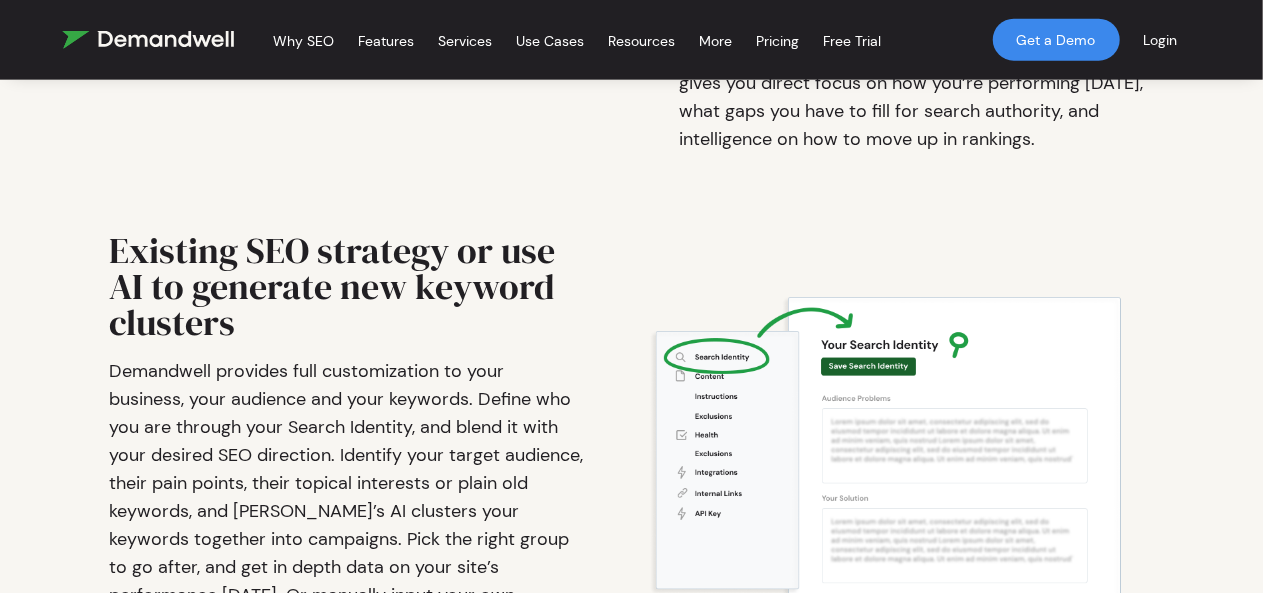 scroll, scrollTop: 1300, scrollLeft: 0, axis: vertical 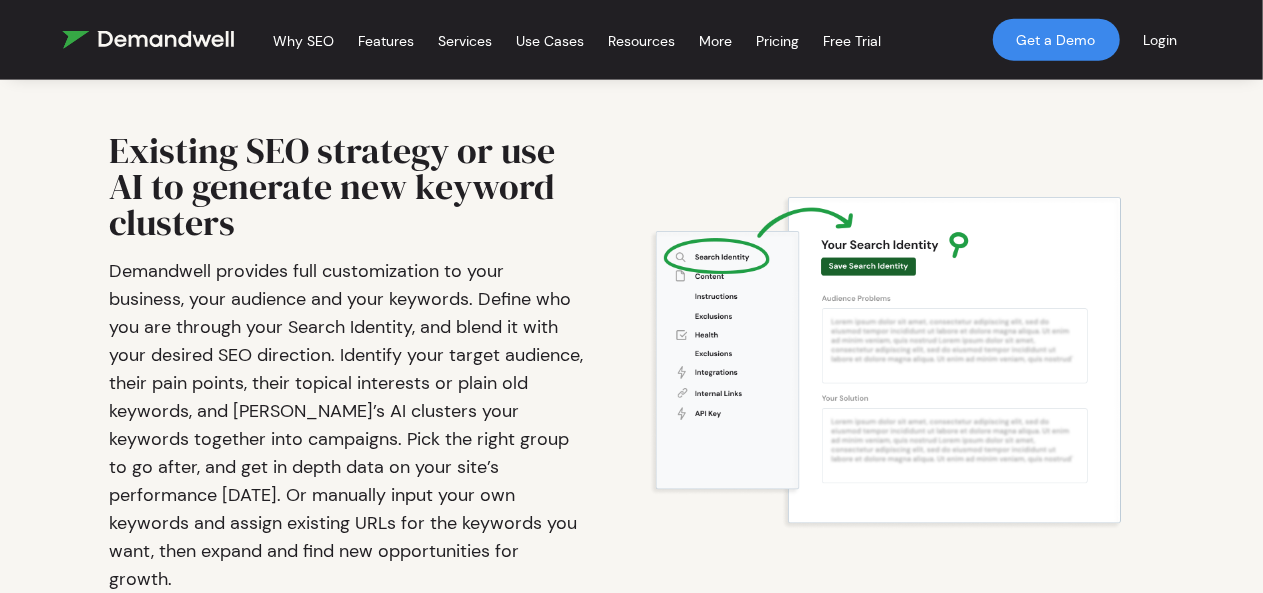 click on "Existing SEO strategy or use AI to generate new keyword clusters Demandwell provides full customization to your business, your audience and your keywords. Define who you are through your Search Identity, and blend it with your desired SEO direction. Identify your target audience, their pain points, their topical interests or plain old keywords, and Demandwell’s AI clusters your keywords together into campaigns. Pick the right group to go after, and get in depth data on your site’s performance today. Or manually input your own keywords and assign existing URLs for the keywords you want, then expand and find new opportunities for growth." at bounding box center (632, 363) 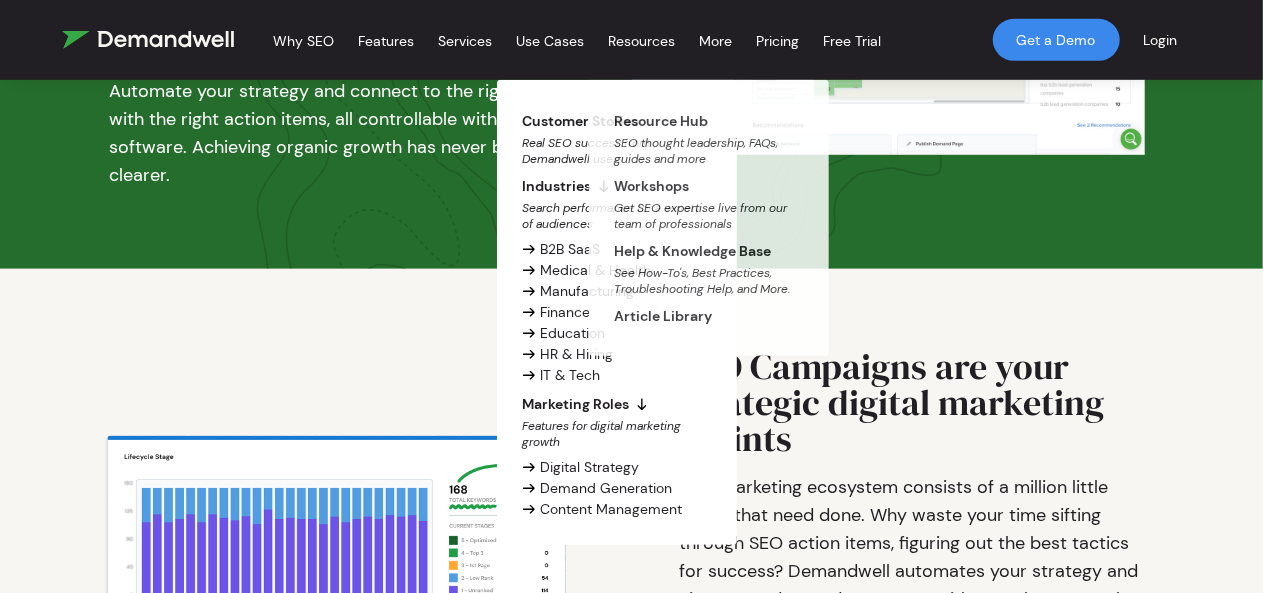 scroll, scrollTop: 200, scrollLeft: 0, axis: vertical 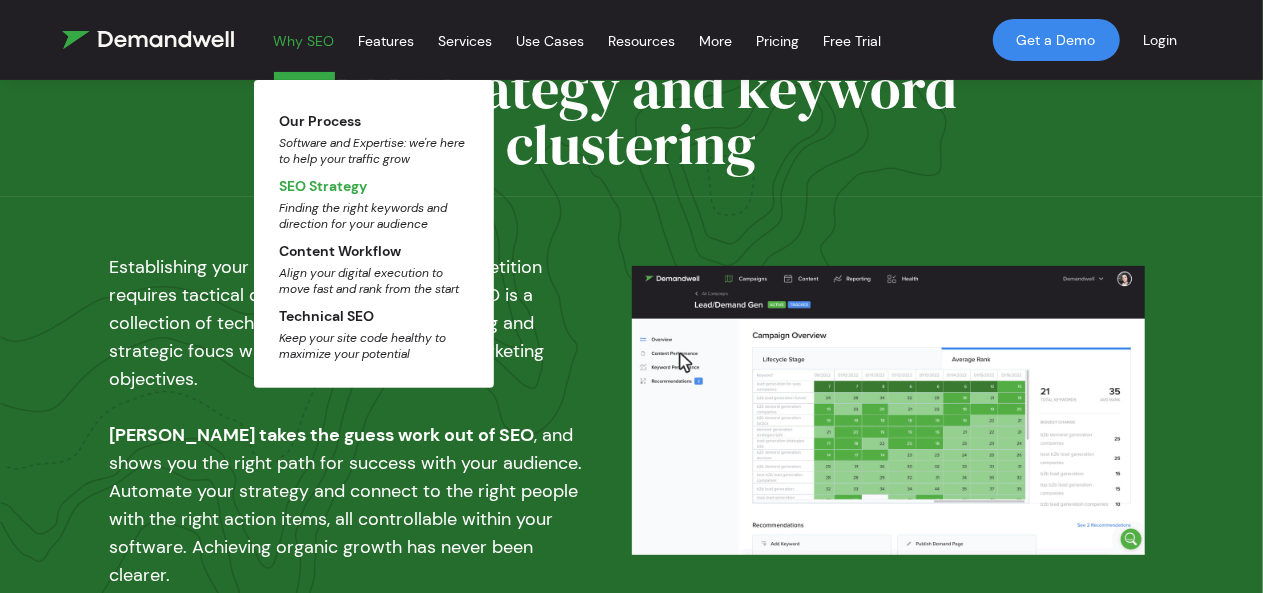 click on "SEO Strategy Finding the right keywords and direction for your audience" at bounding box center [374, 204] 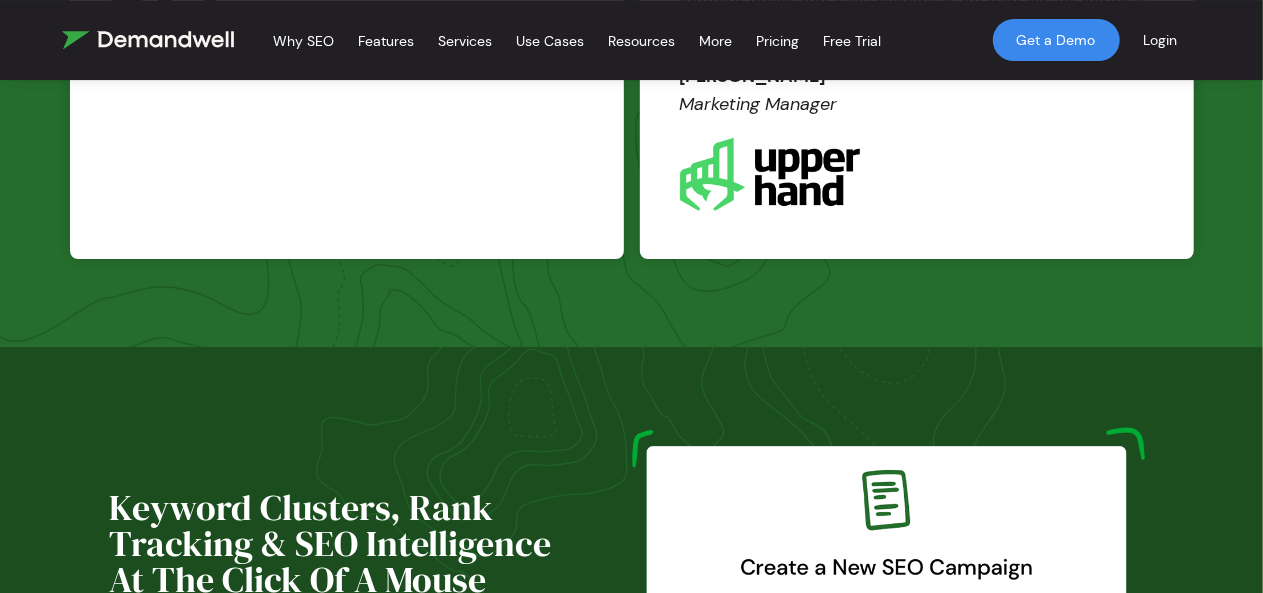 scroll, scrollTop: 3900, scrollLeft: 0, axis: vertical 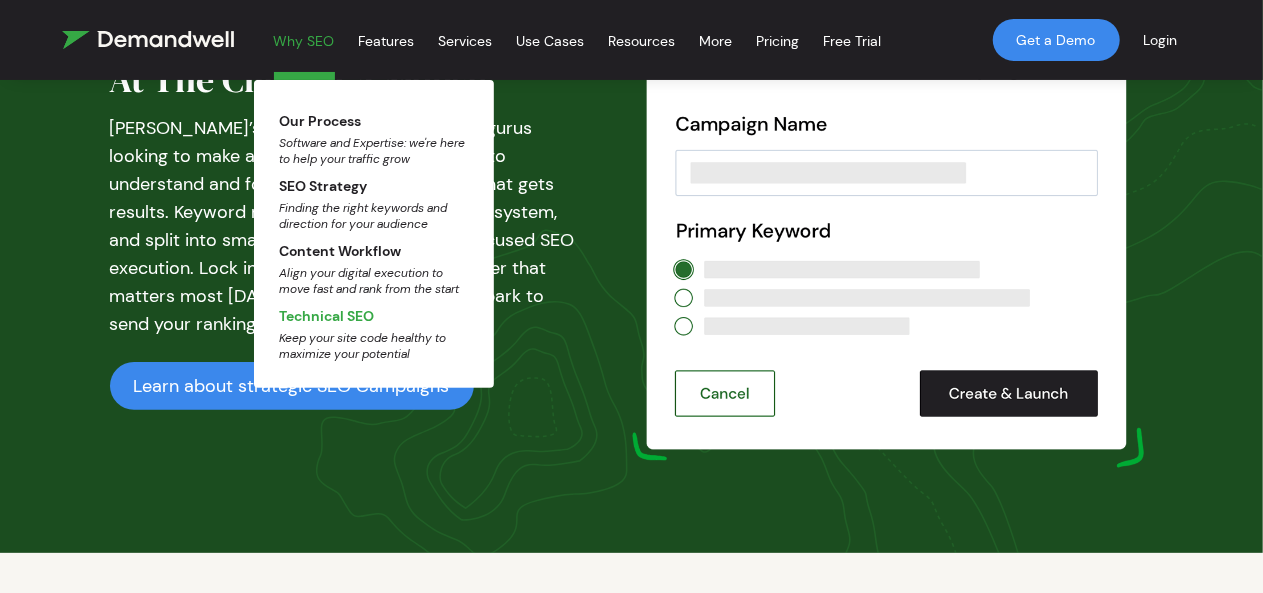 click on "Keep your site code healthy to maximize your potential" at bounding box center (374, 346) 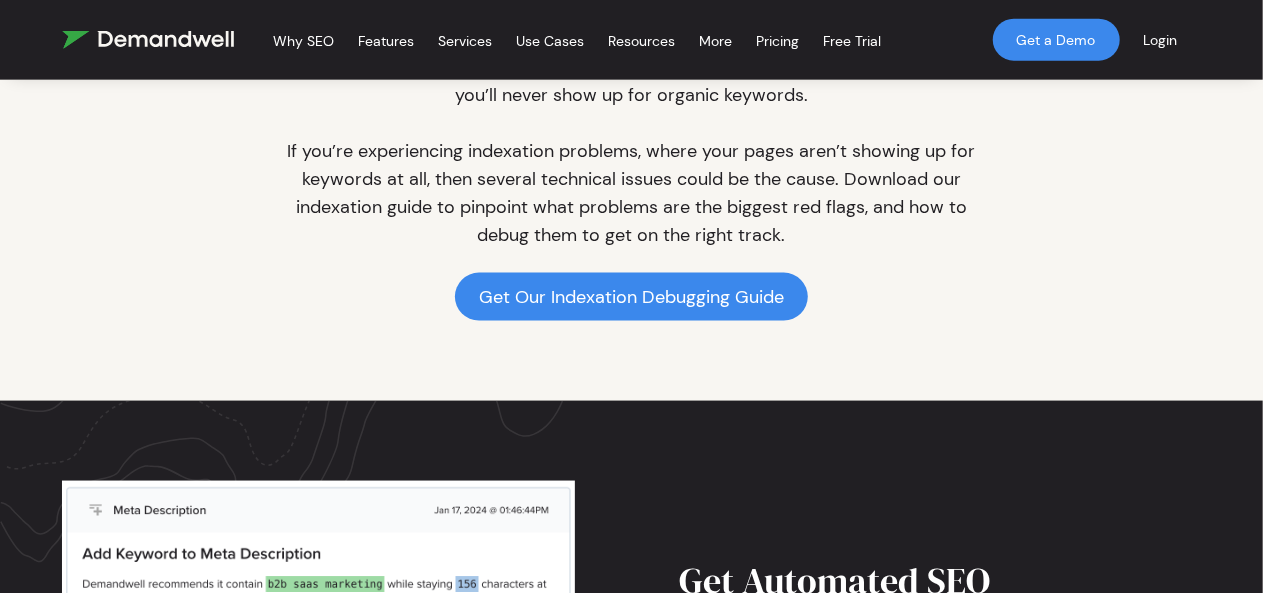 scroll, scrollTop: 1100, scrollLeft: 0, axis: vertical 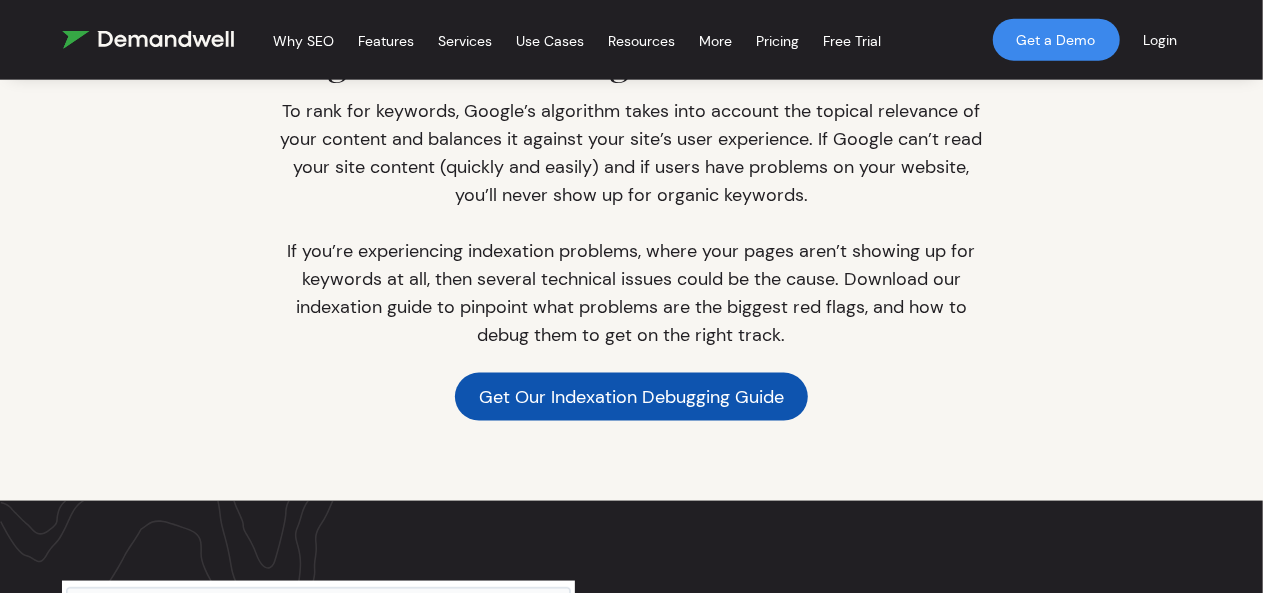 click on "Get Our Indexation Debugging Guide" at bounding box center [631, 397] 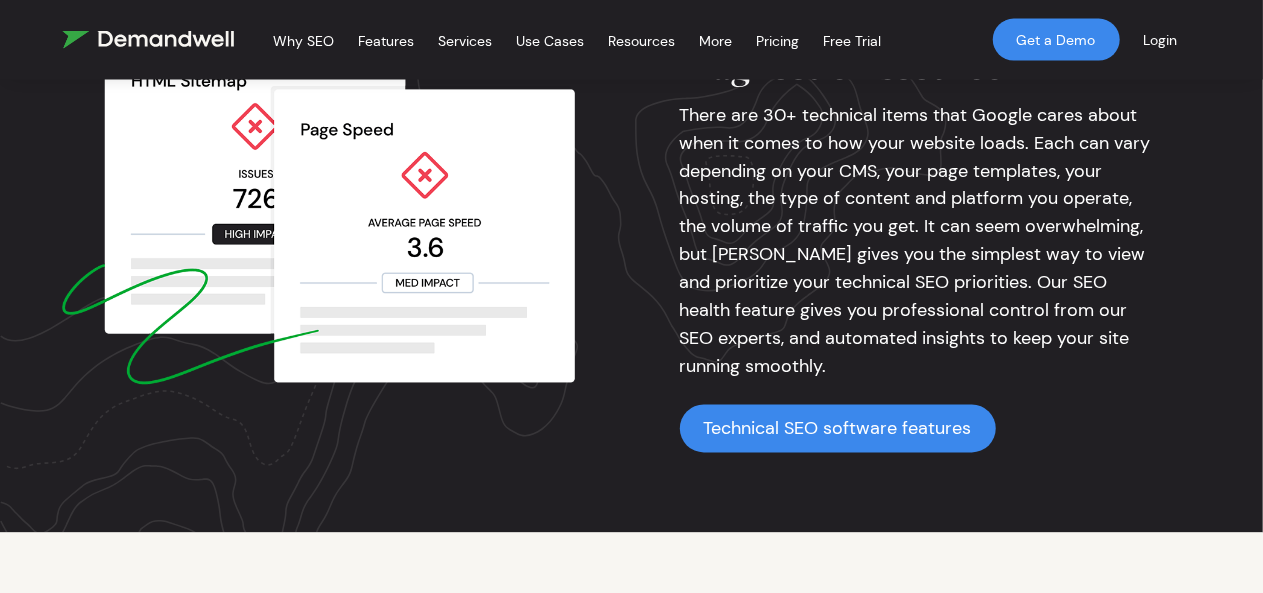 scroll, scrollTop: 1800, scrollLeft: 0, axis: vertical 